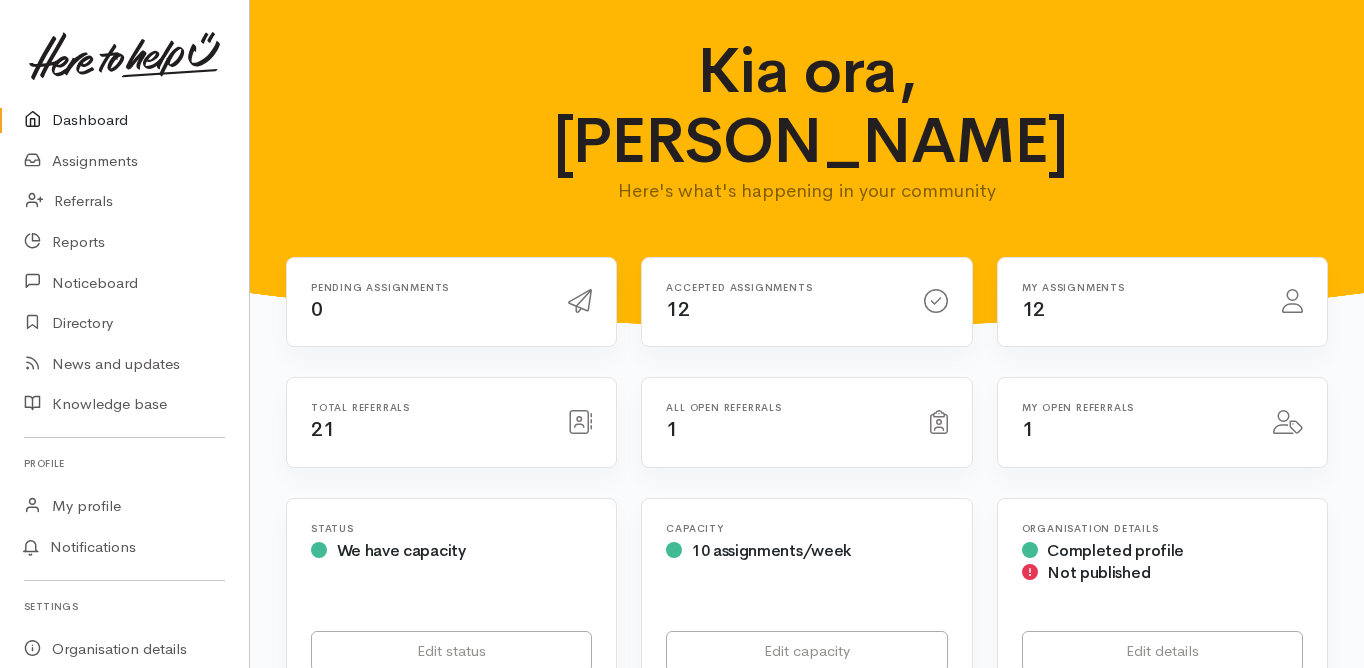 scroll, scrollTop: 0, scrollLeft: 0, axis: both 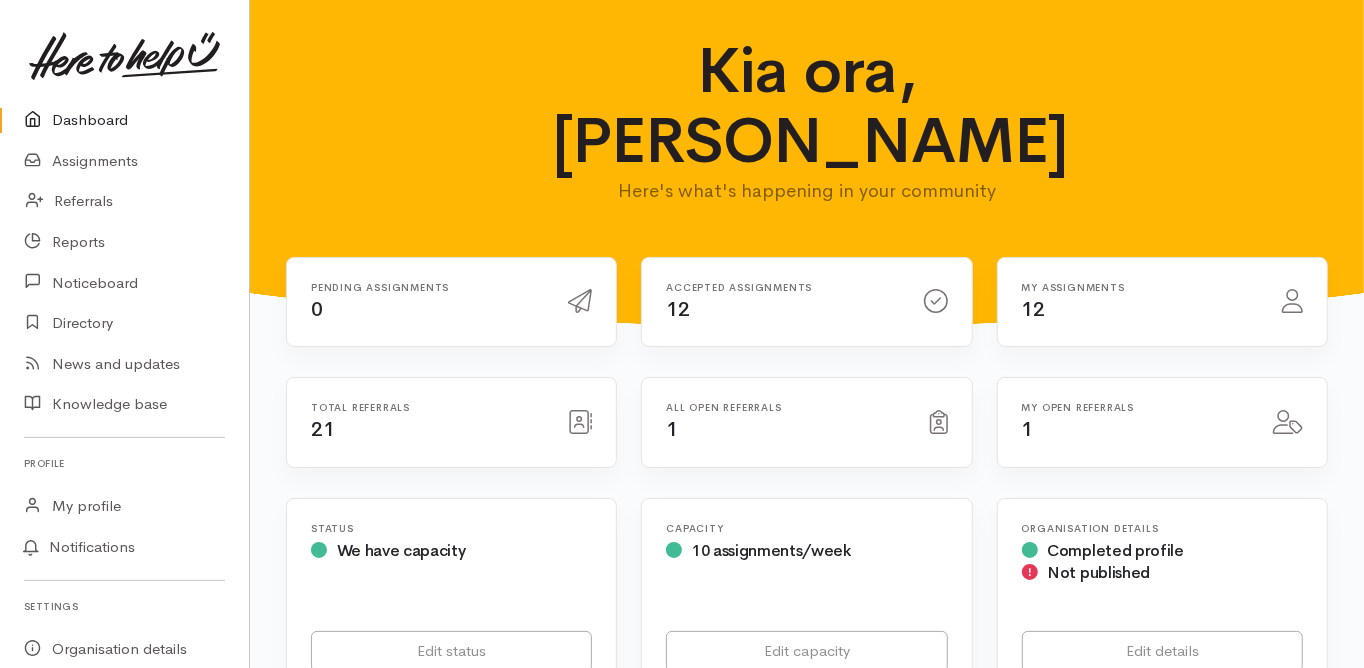 click on "Dashboard" at bounding box center [124, 120] 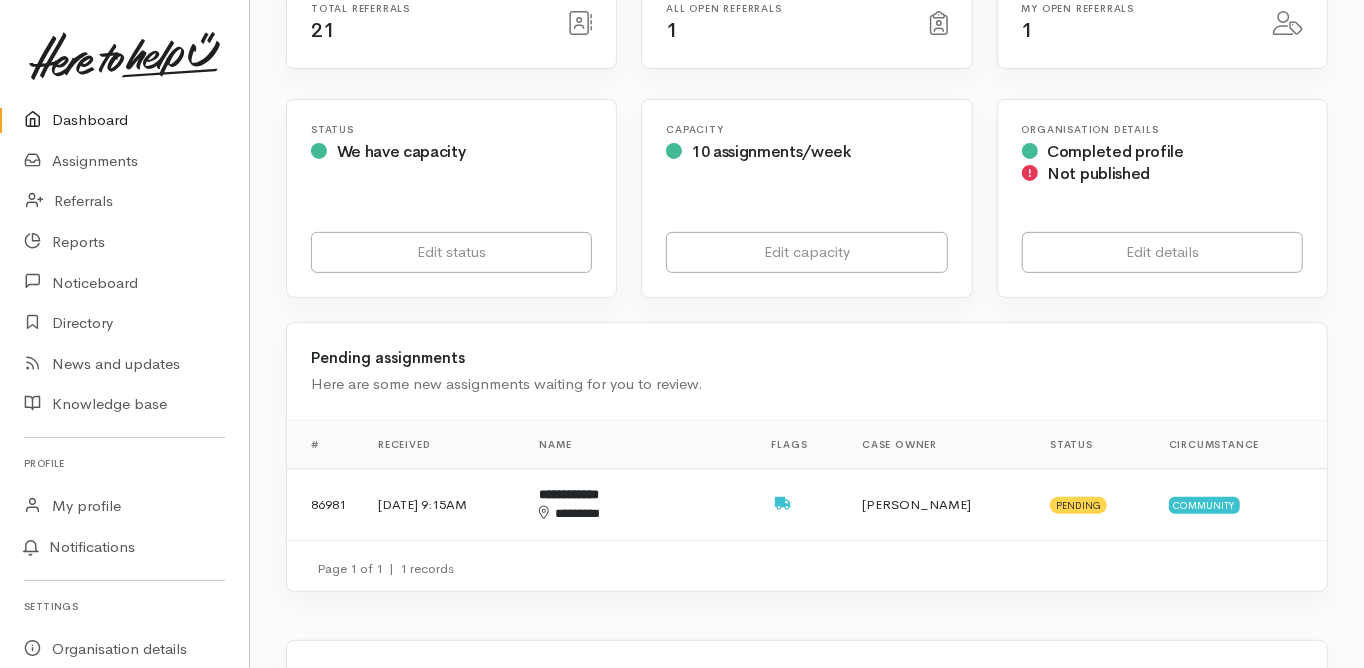 scroll, scrollTop: 400, scrollLeft: 0, axis: vertical 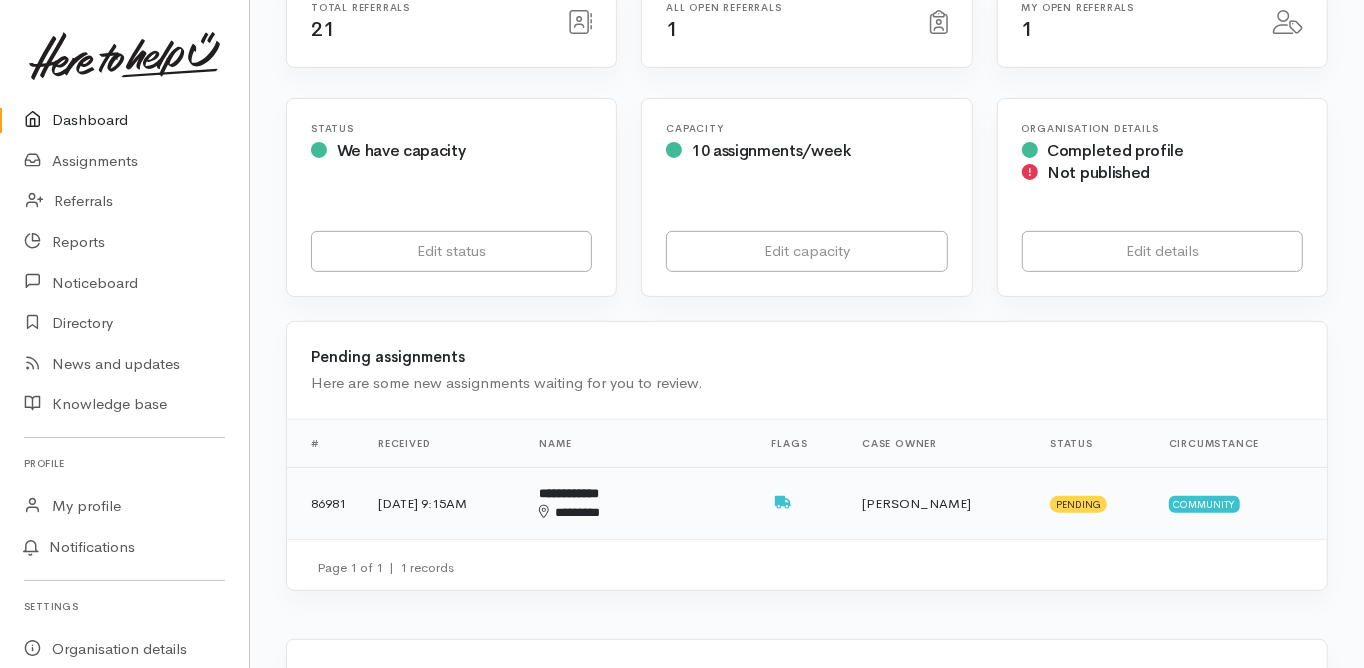 click on "**********" at bounding box center (569, 493) 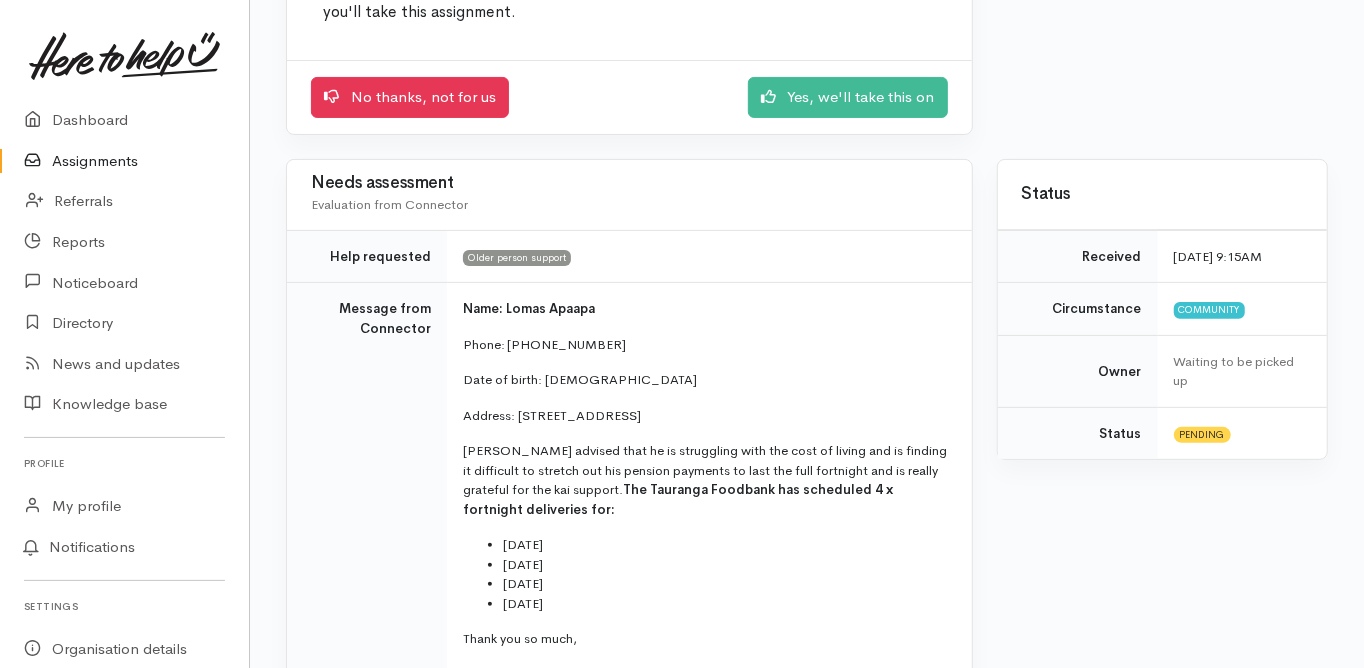 scroll, scrollTop: 0, scrollLeft: 0, axis: both 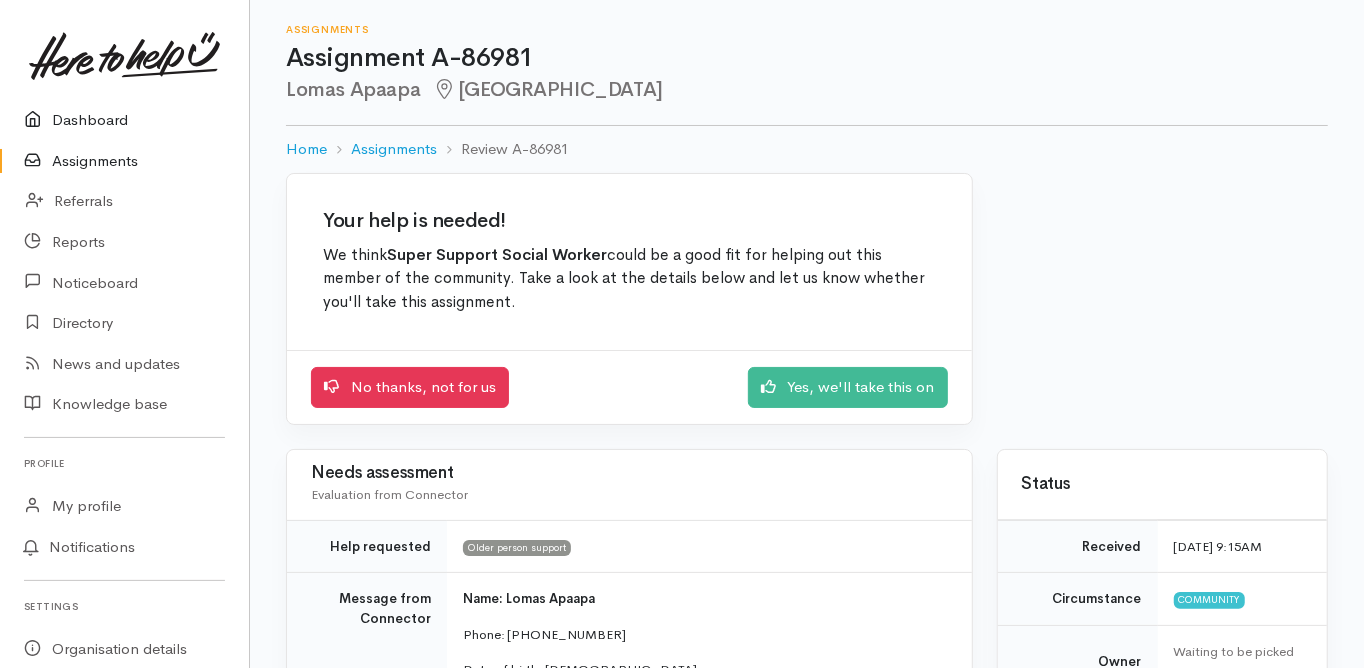 click on "Dashboard" at bounding box center (124, 120) 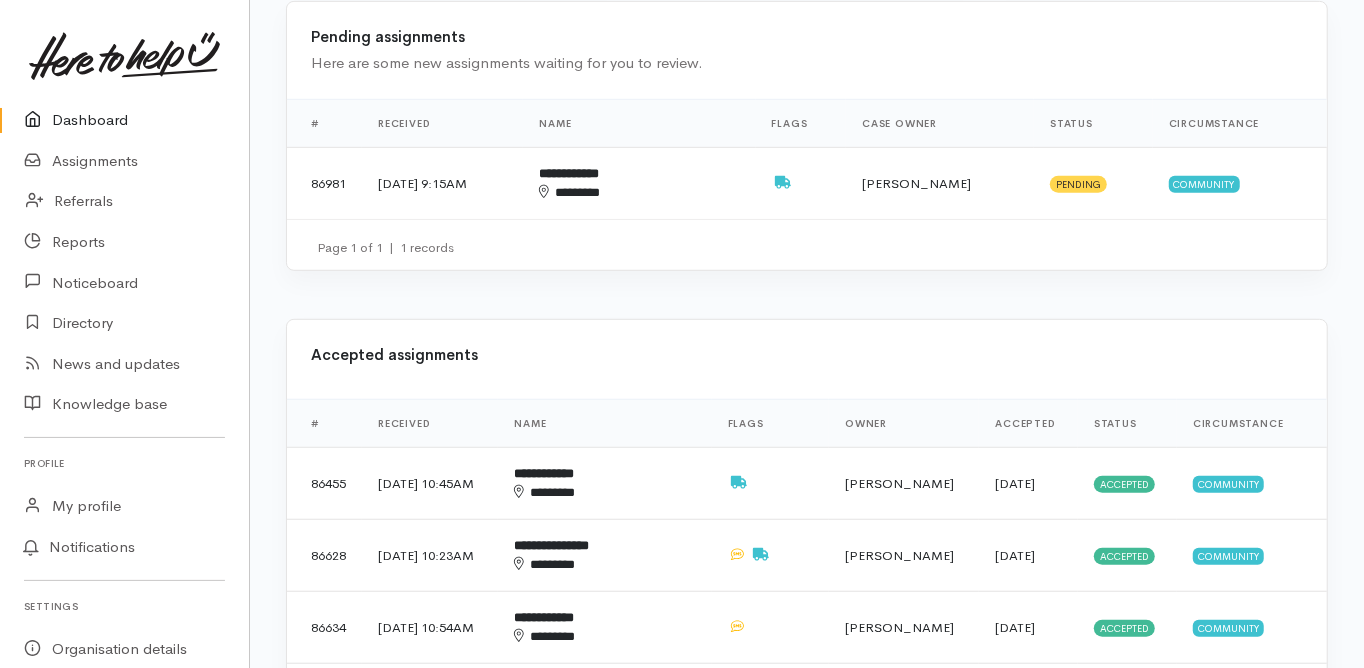 scroll, scrollTop: 880, scrollLeft: 0, axis: vertical 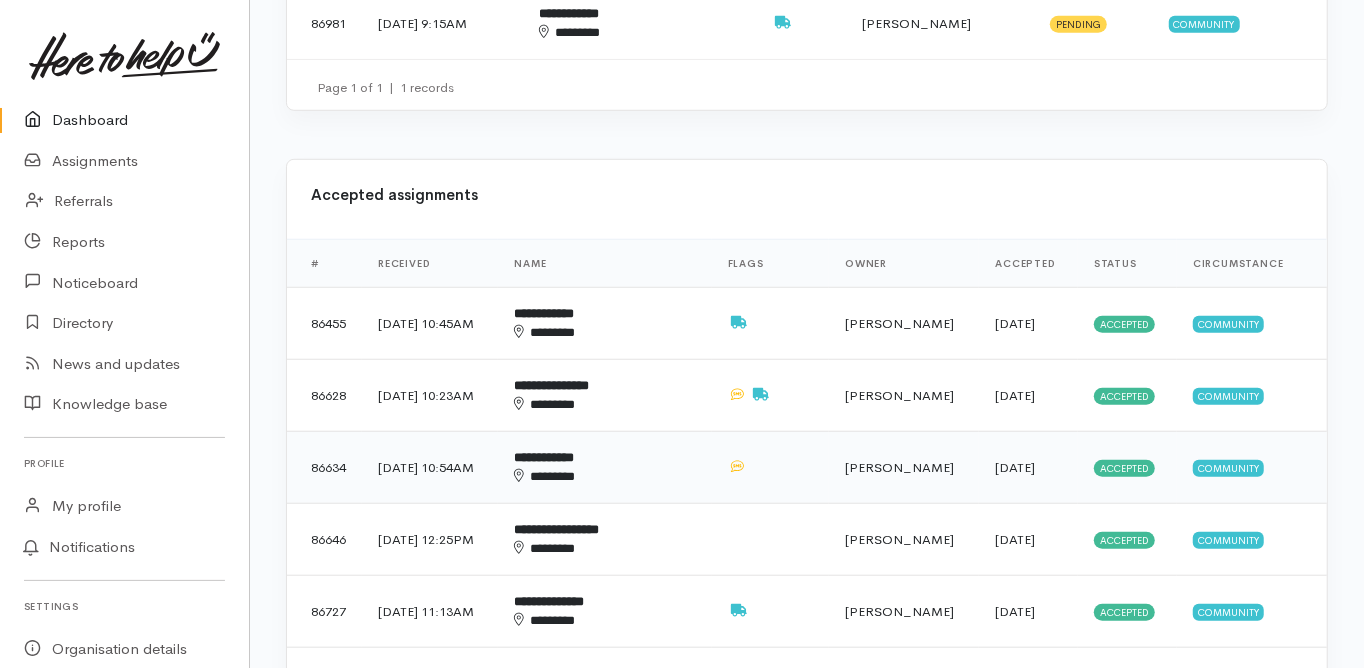 click on "**********" at bounding box center (544, 457) 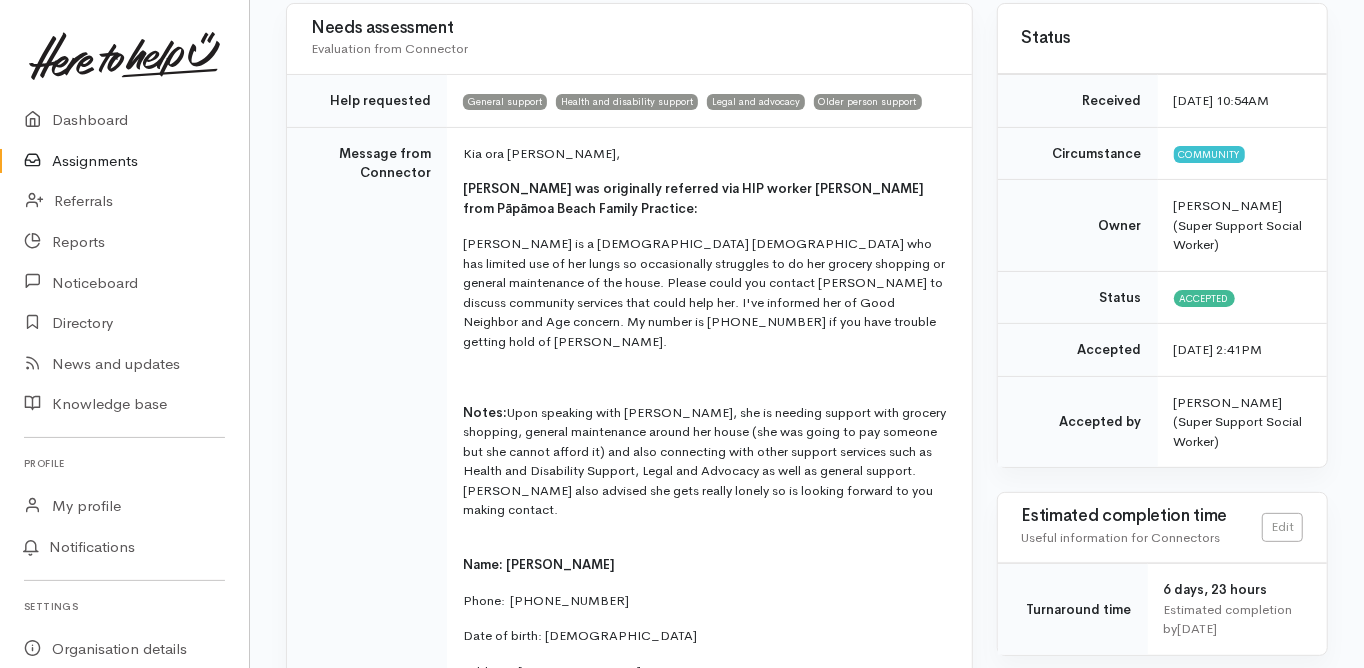 scroll, scrollTop: 0, scrollLeft: 0, axis: both 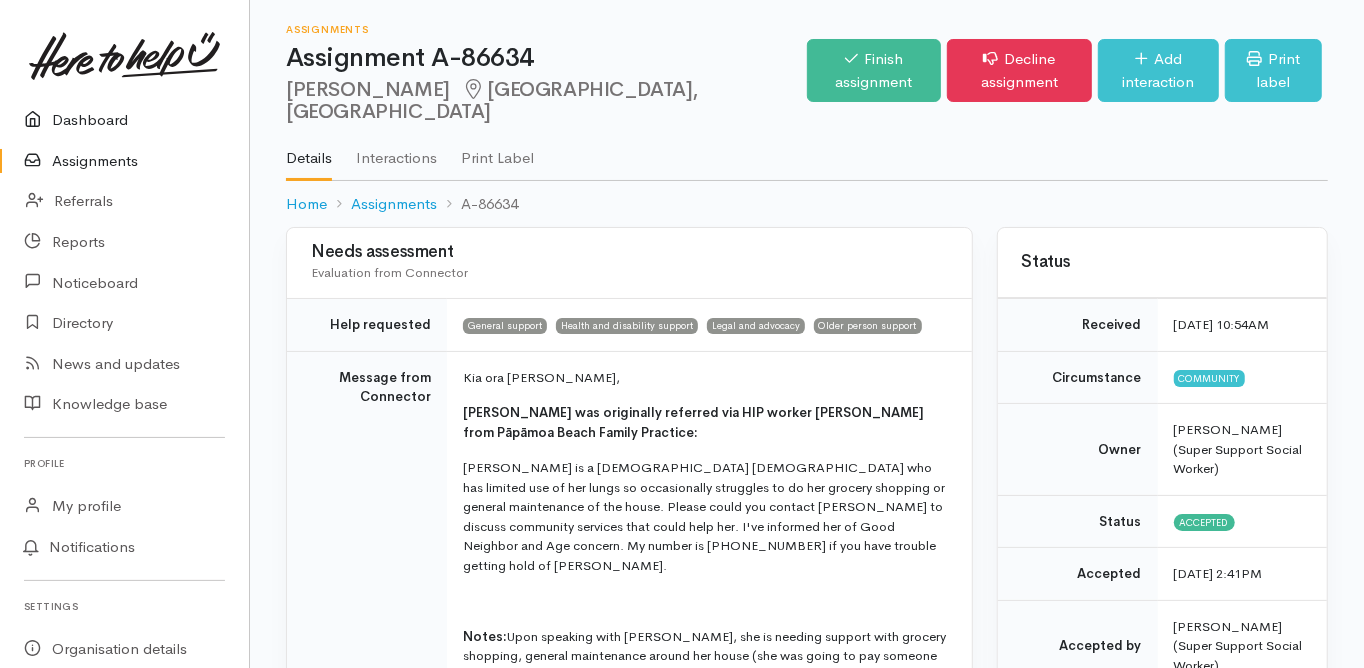 click on "Dashboard" at bounding box center (124, 120) 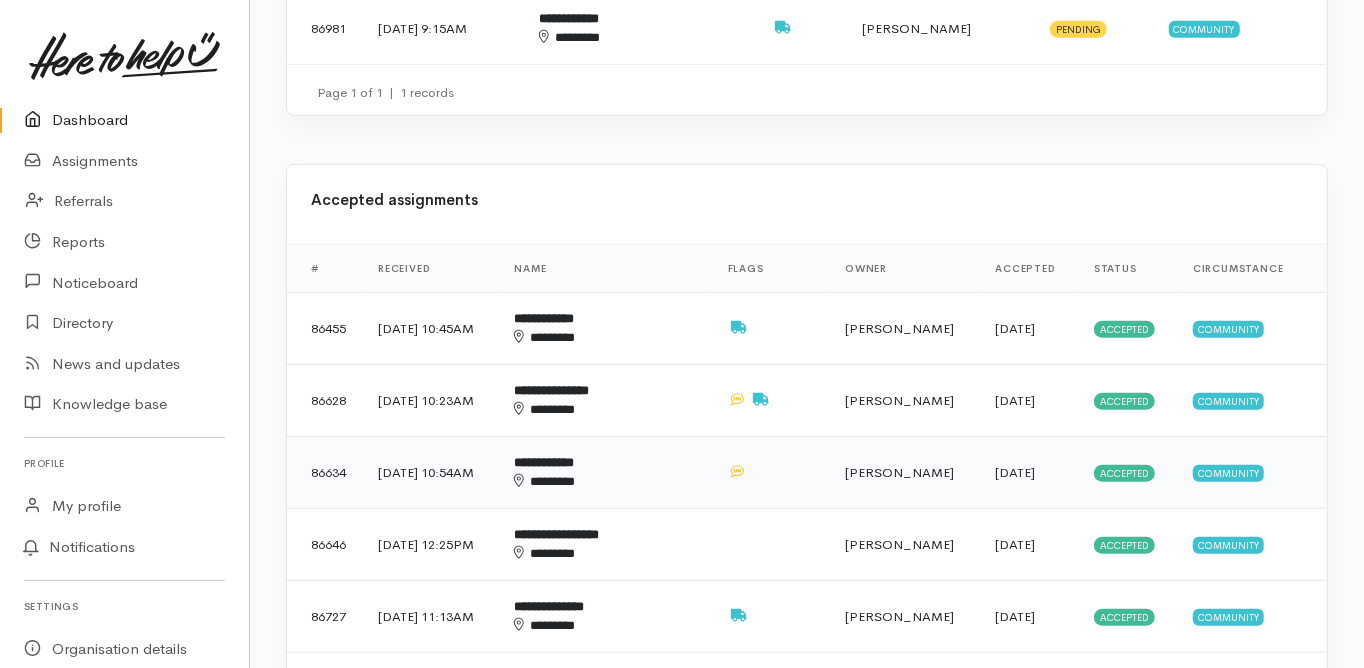 scroll, scrollTop: 880, scrollLeft: 0, axis: vertical 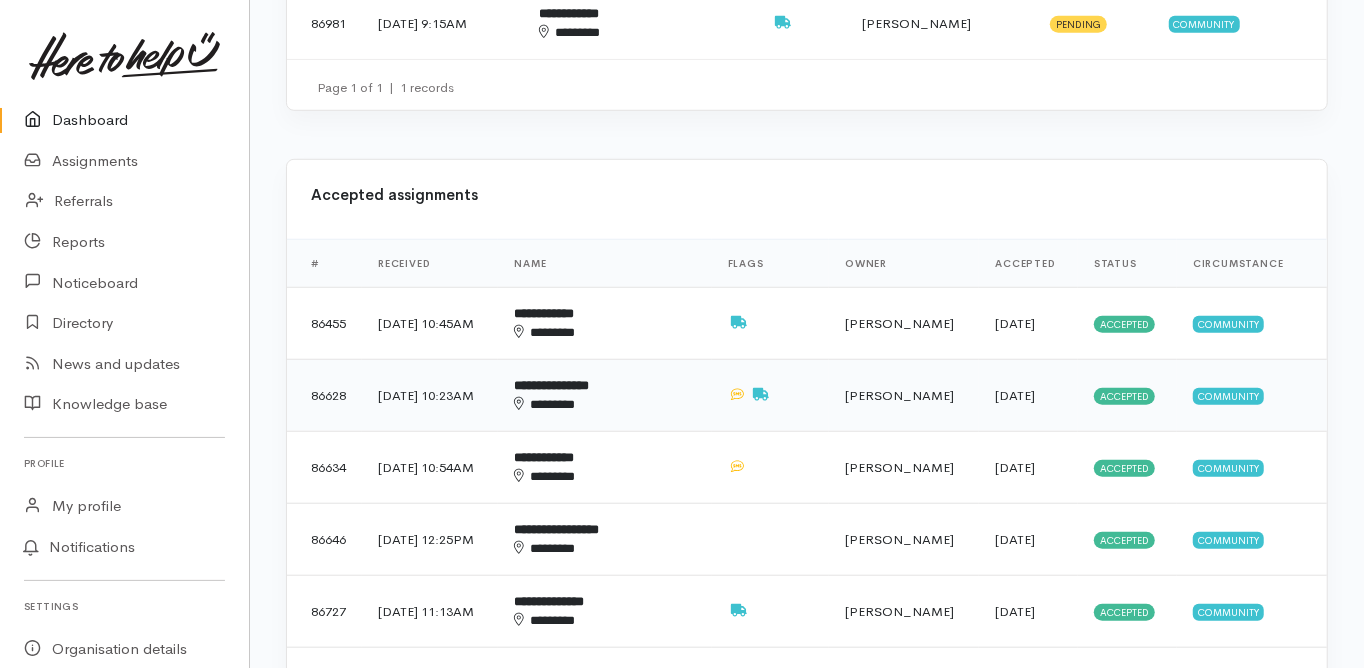 click on "**********" at bounding box center (551, 385) 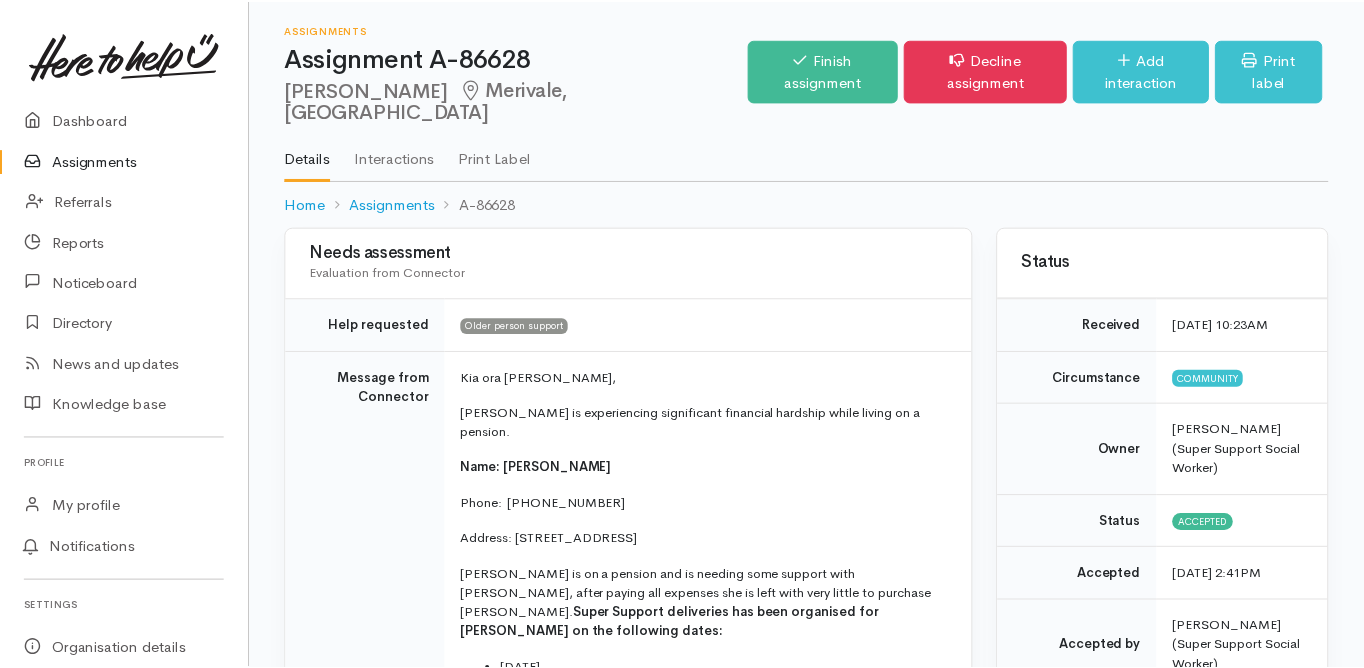 scroll, scrollTop: 0, scrollLeft: 0, axis: both 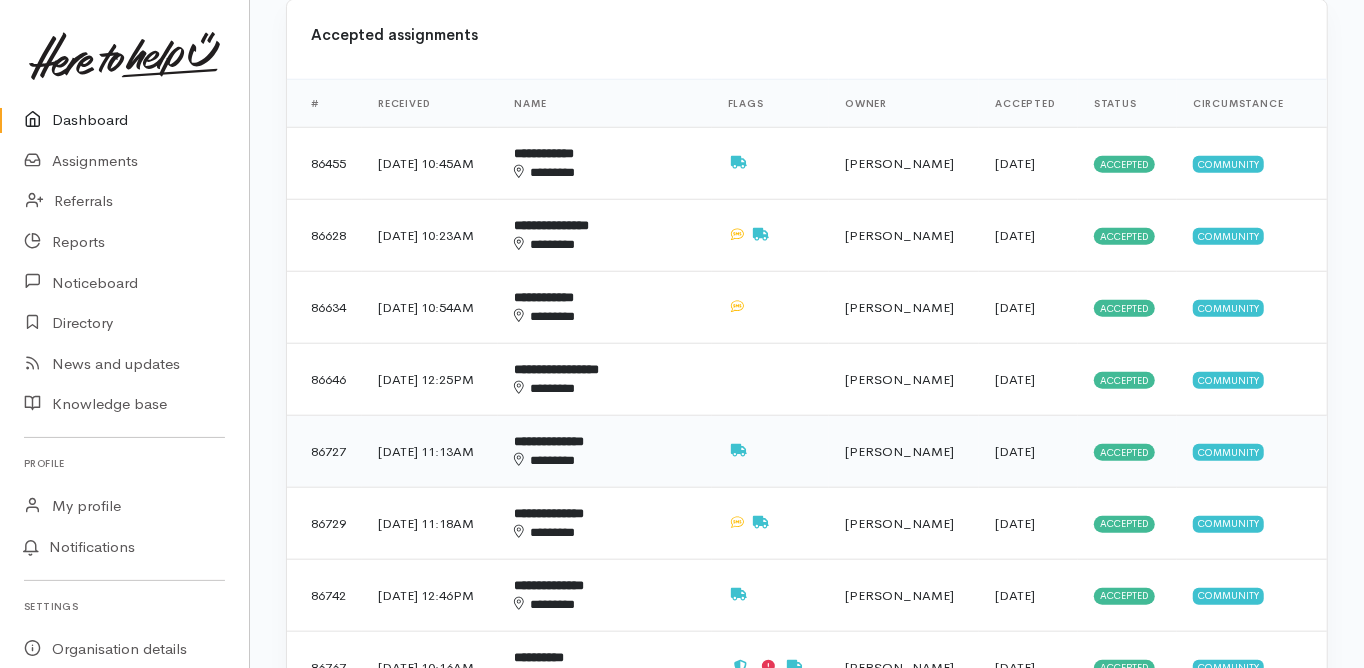 click on "********" at bounding box center (598, 460) 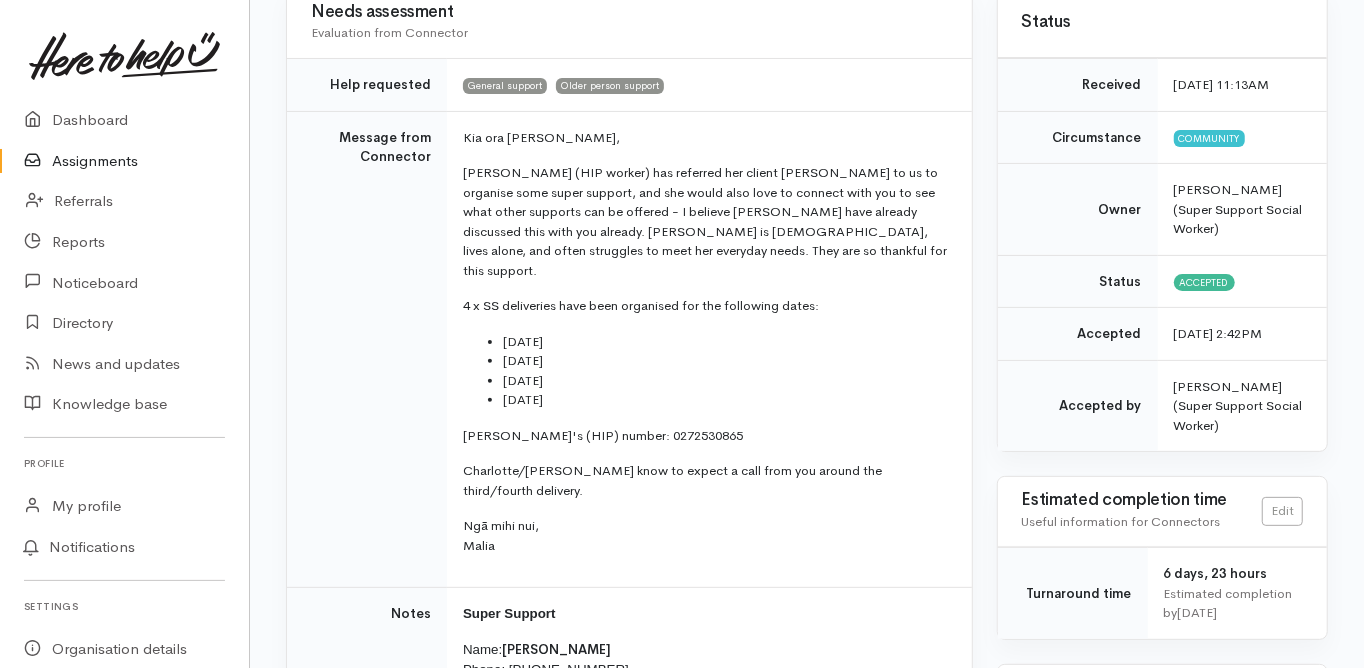 scroll, scrollTop: 0, scrollLeft: 0, axis: both 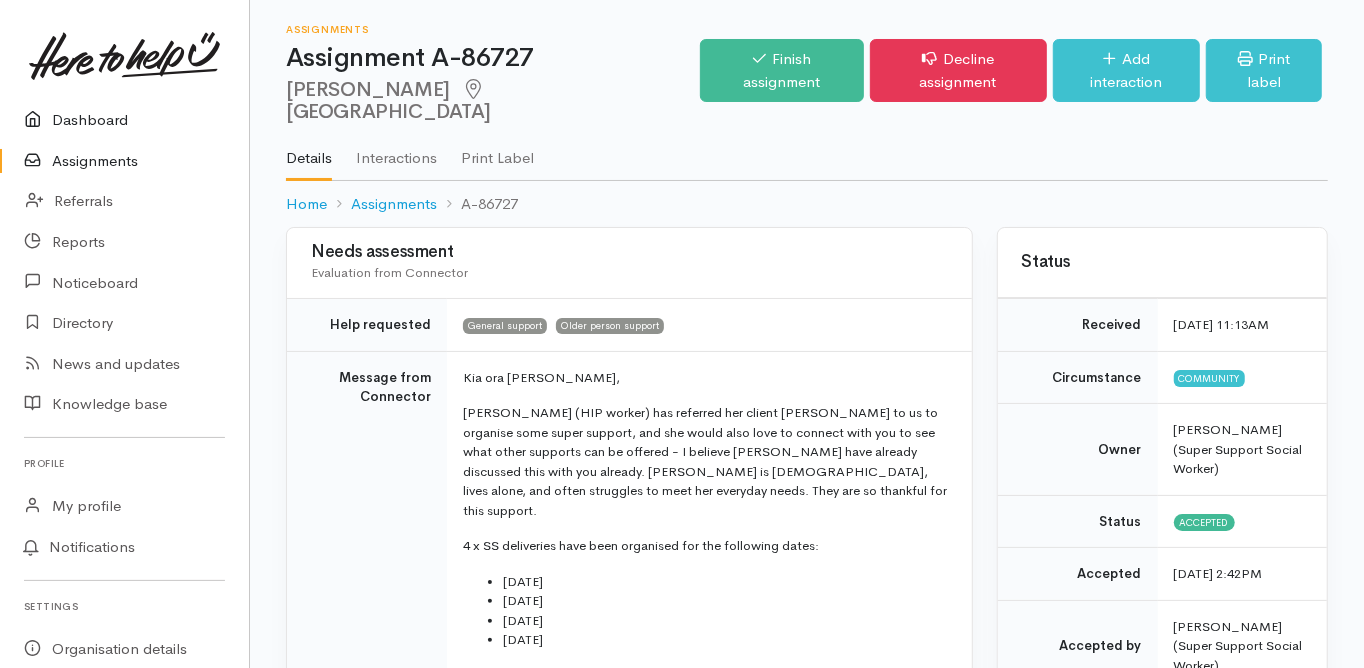 click on "Dashboard" at bounding box center (124, 120) 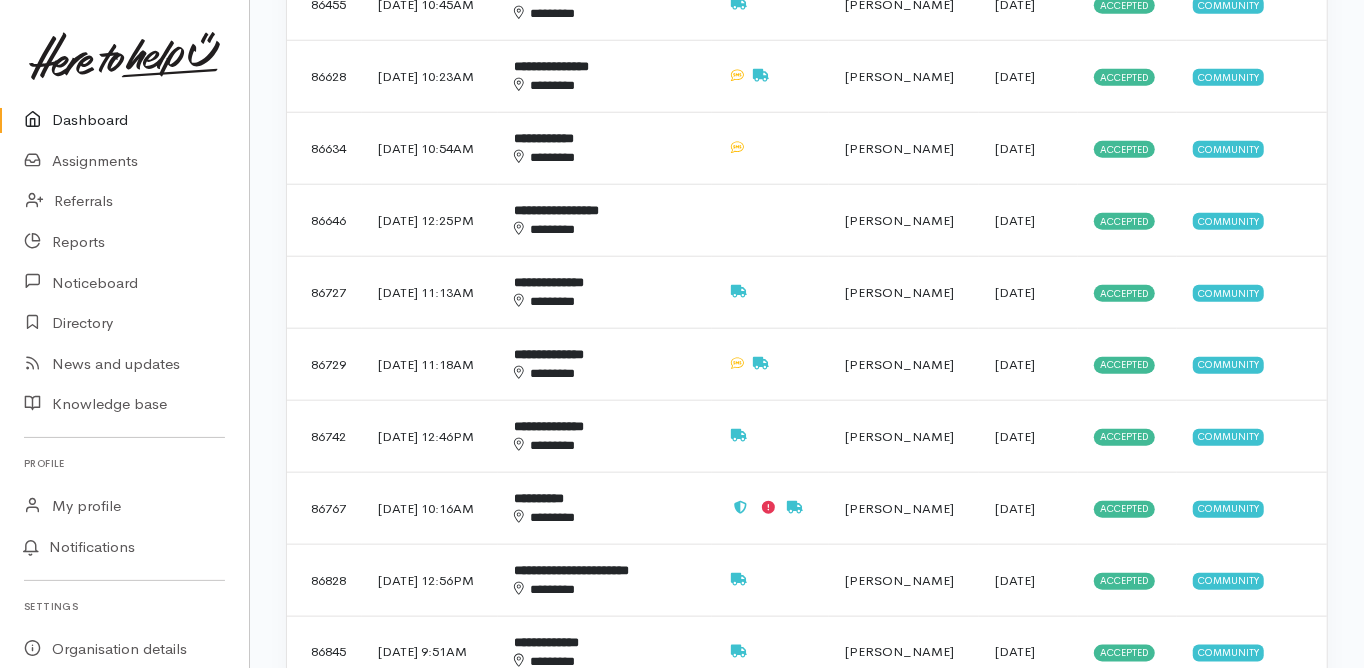 scroll, scrollTop: 1200, scrollLeft: 0, axis: vertical 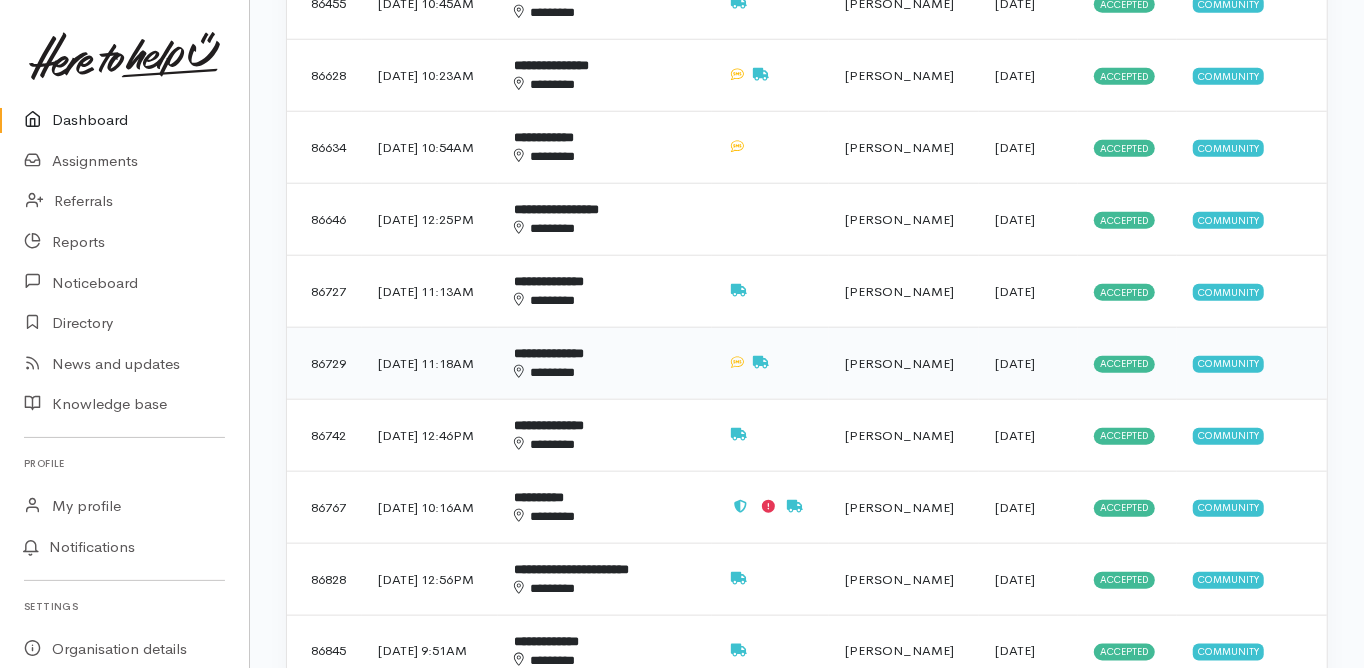 click on "**********" at bounding box center (549, 353) 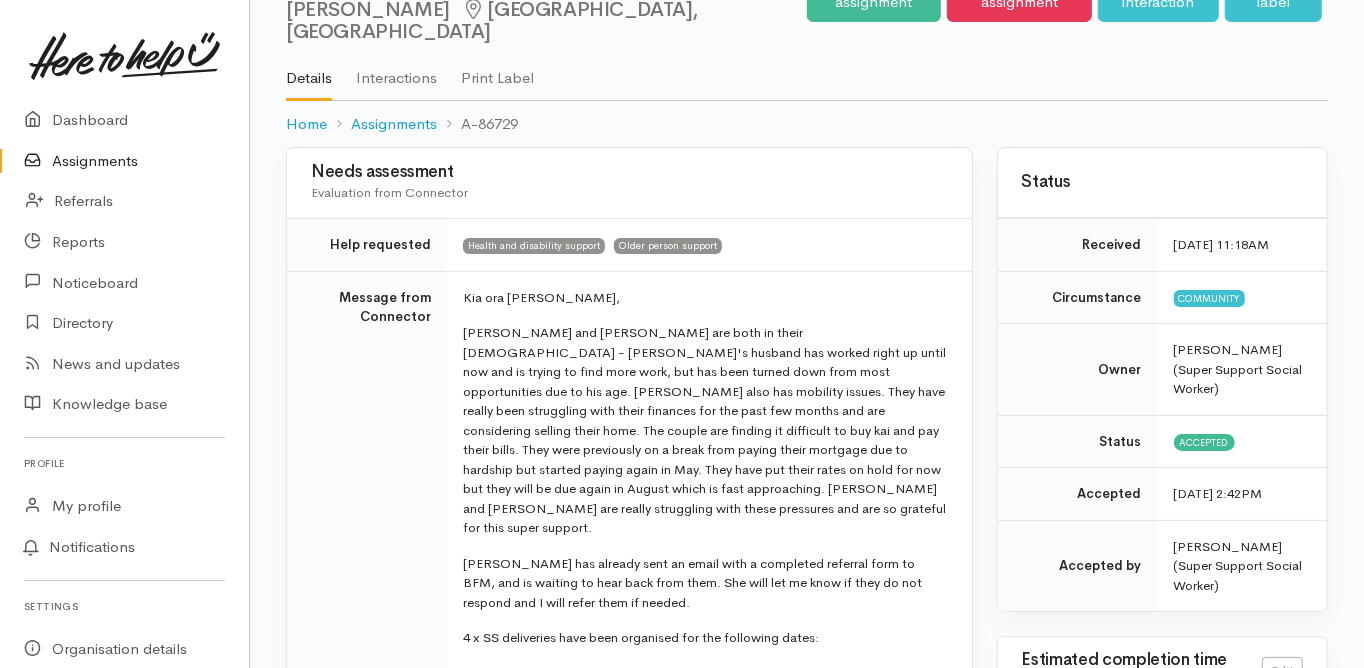 scroll, scrollTop: 0, scrollLeft: 0, axis: both 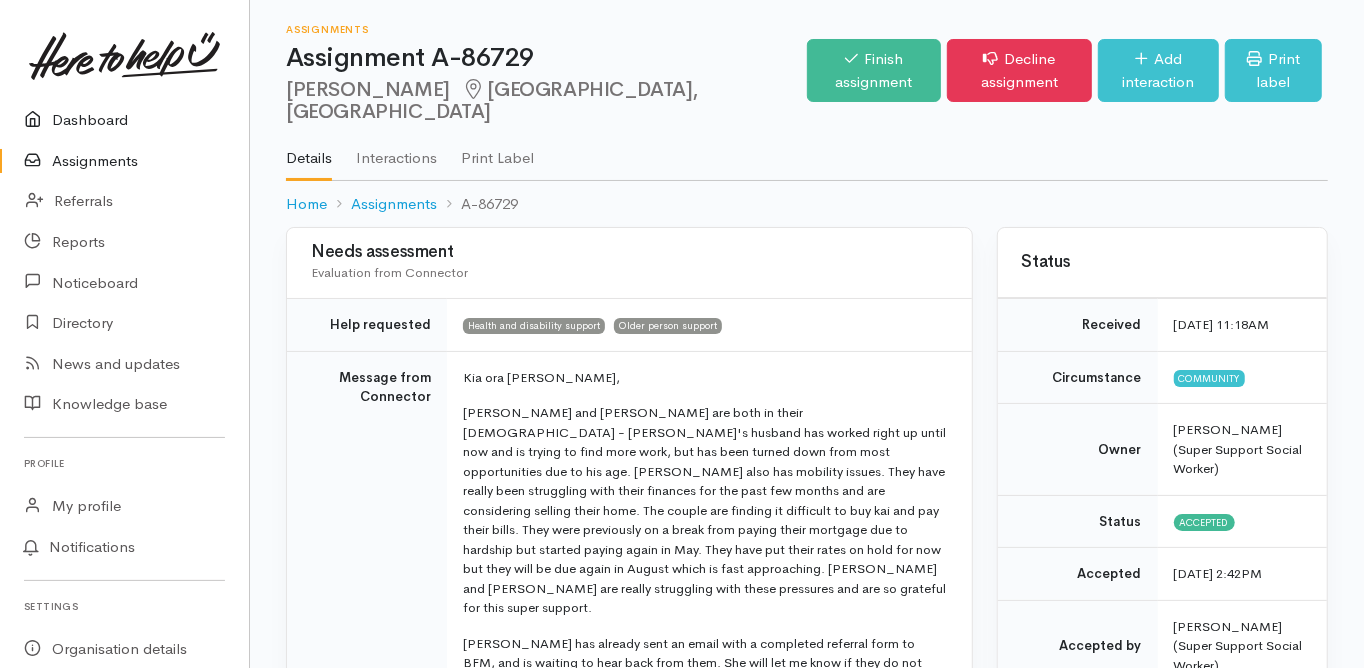 click on "Dashboard" at bounding box center (124, 120) 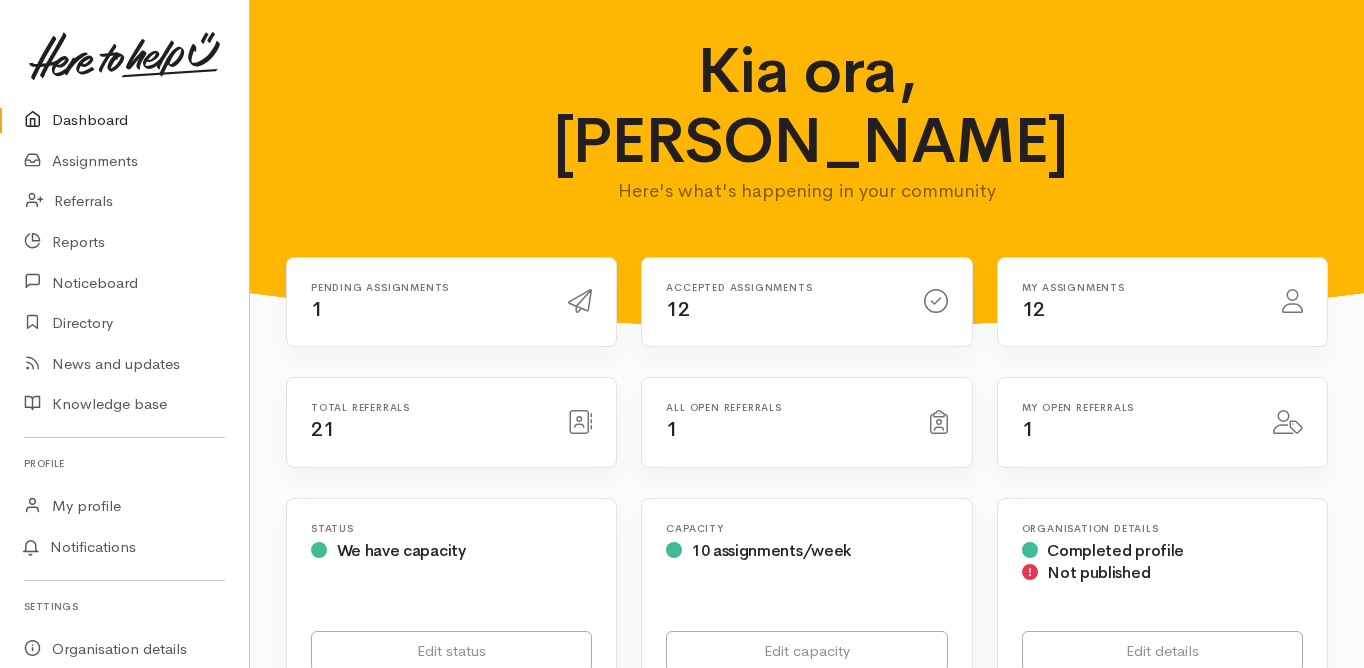 scroll, scrollTop: 0, scrollLeft: 0, axis: both 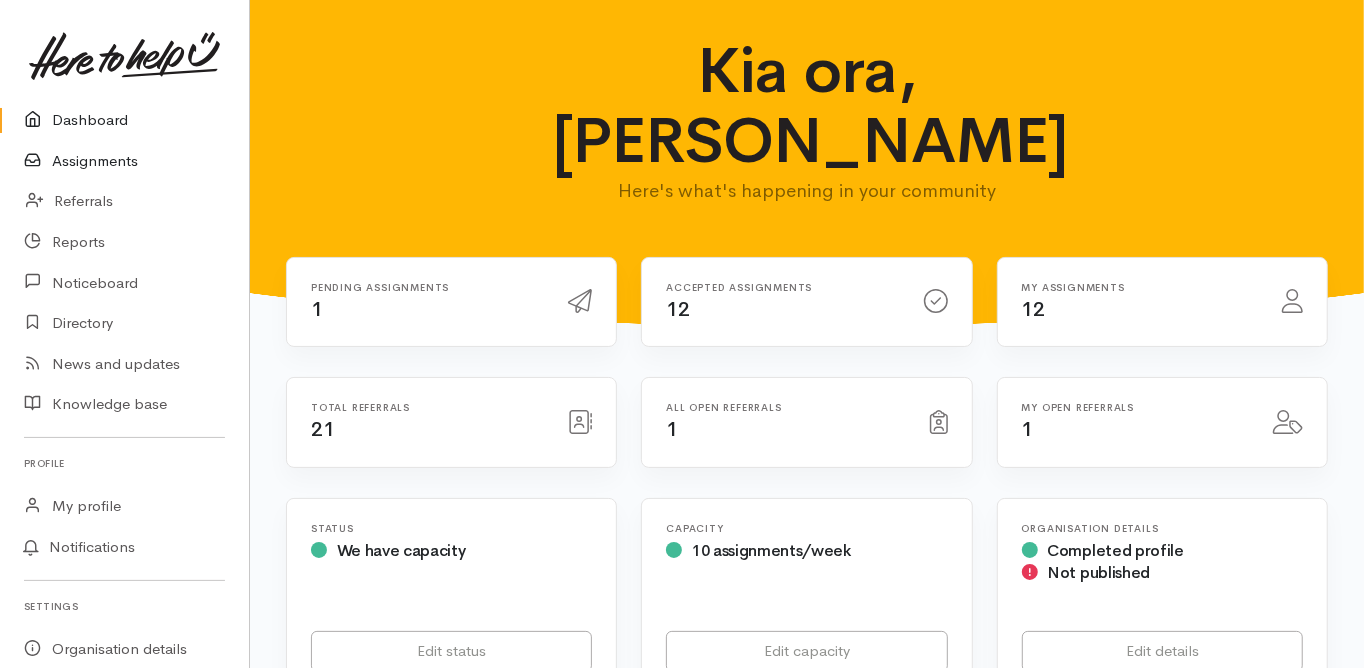 click on "Assignments" at bounding box center (124, 161) 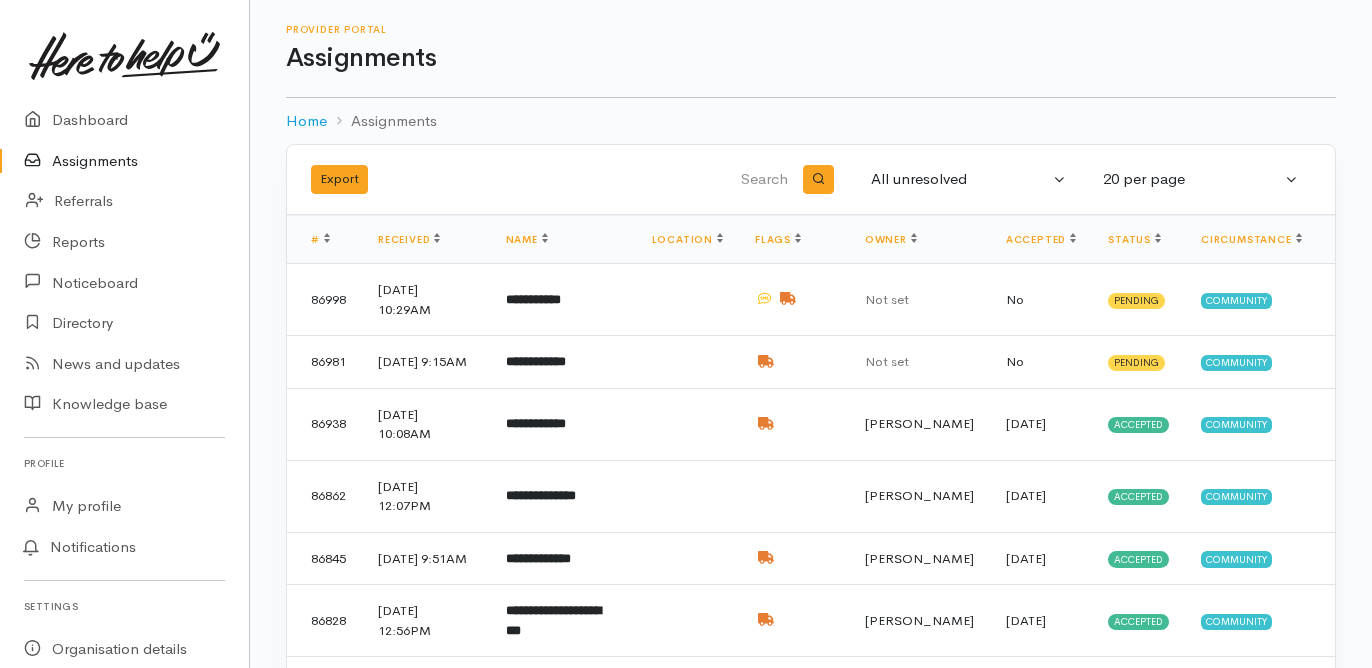 scroll, scrollTop: 0, scrollLeft: 0, axis: both 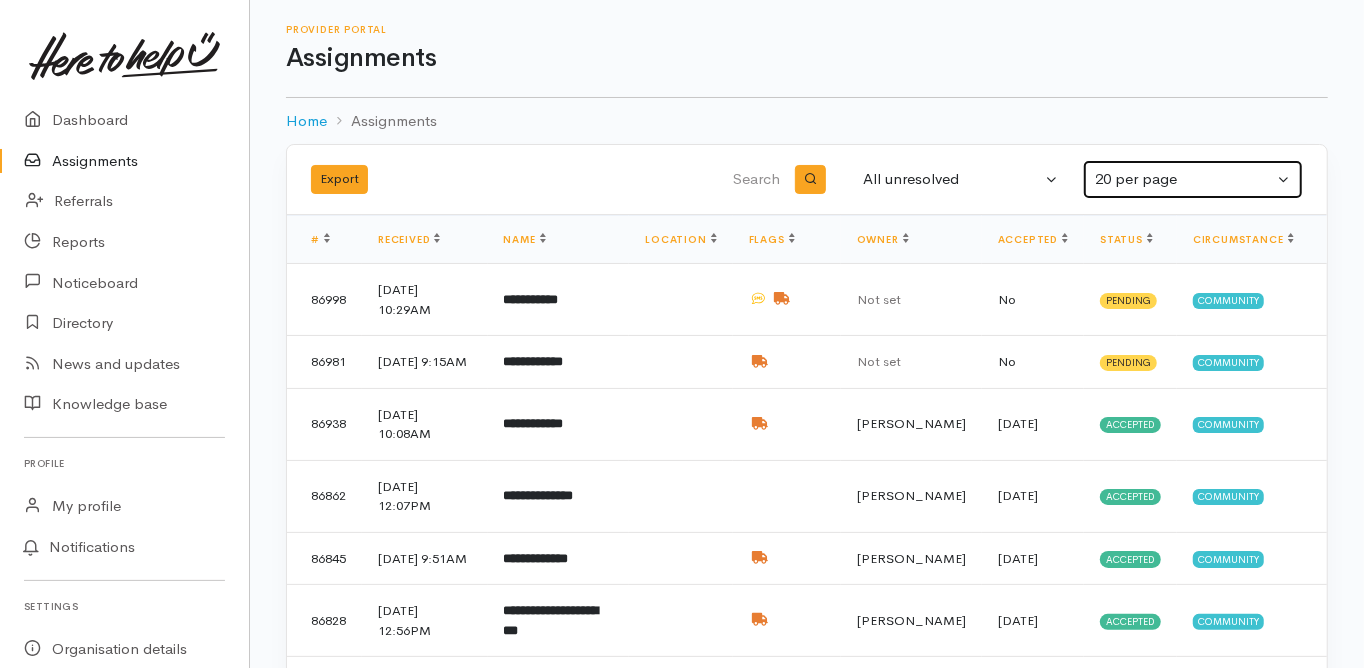 click on "20 per page" at bounding box center [1184, 179] 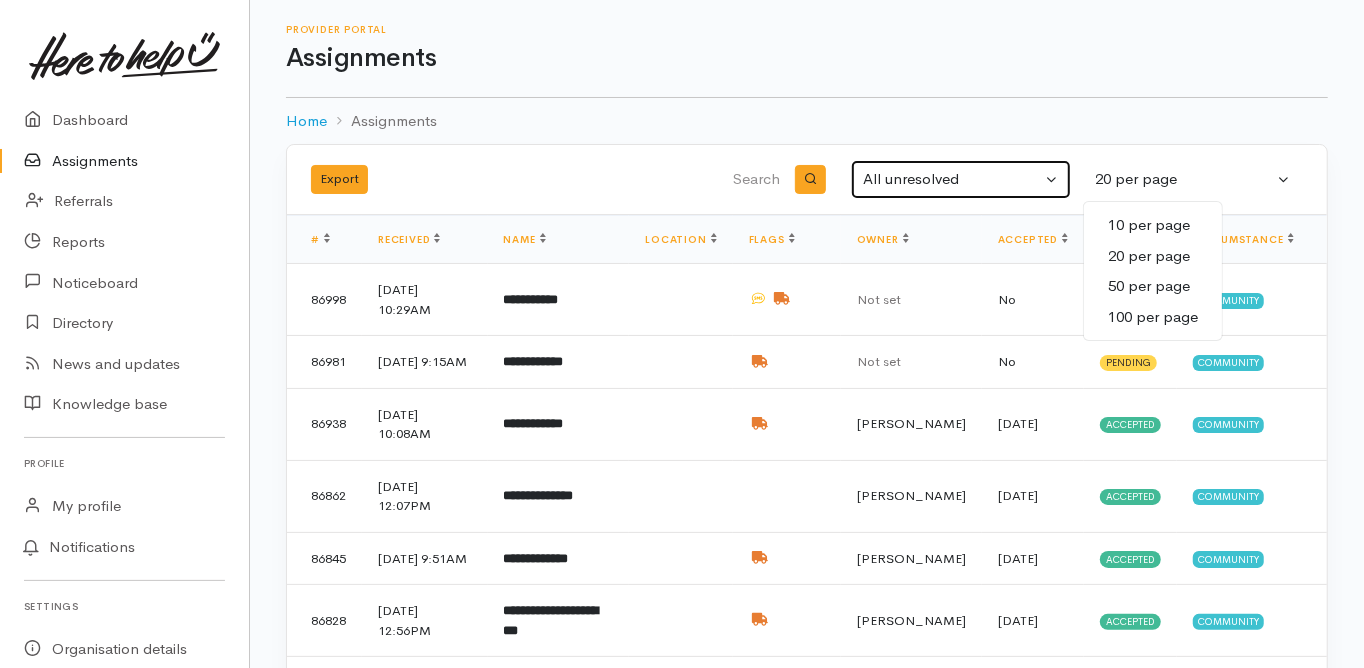 click on "All unresolved" at bounding box center [952, 179] 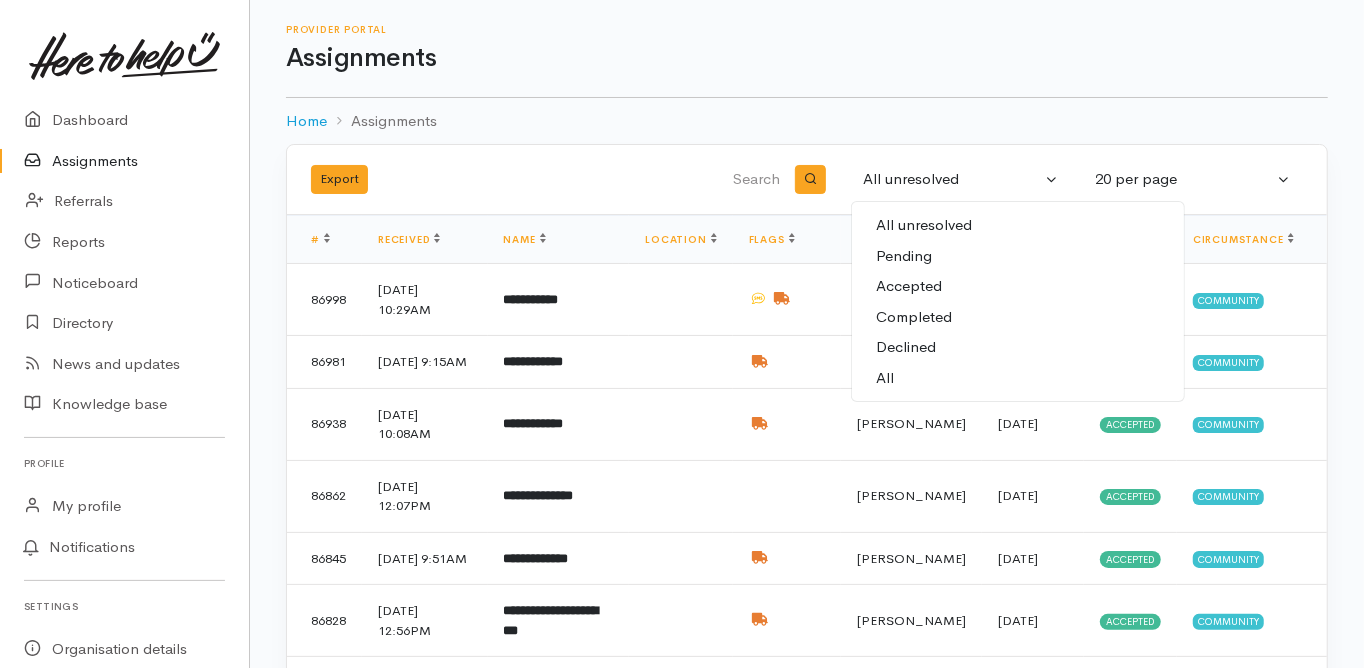 click on "Completed" at bounding box center (914, 317) 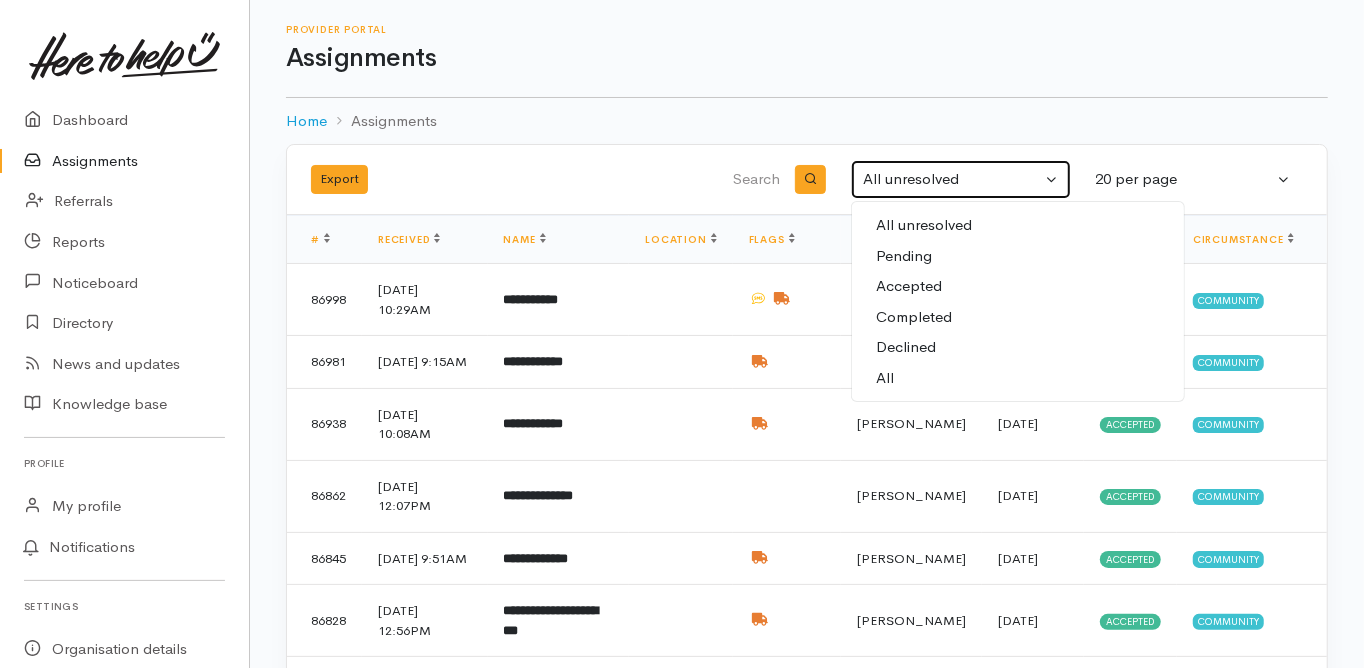 select on "Completed" 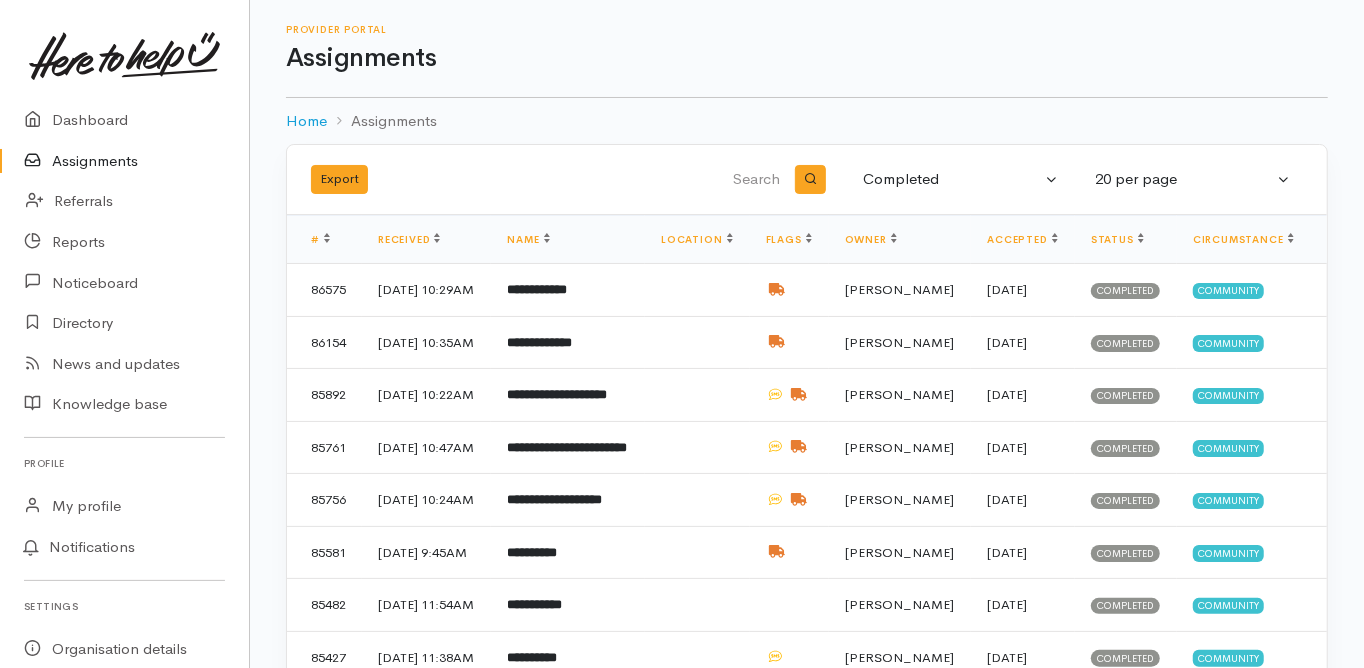 click at bounding box center (682, 180) 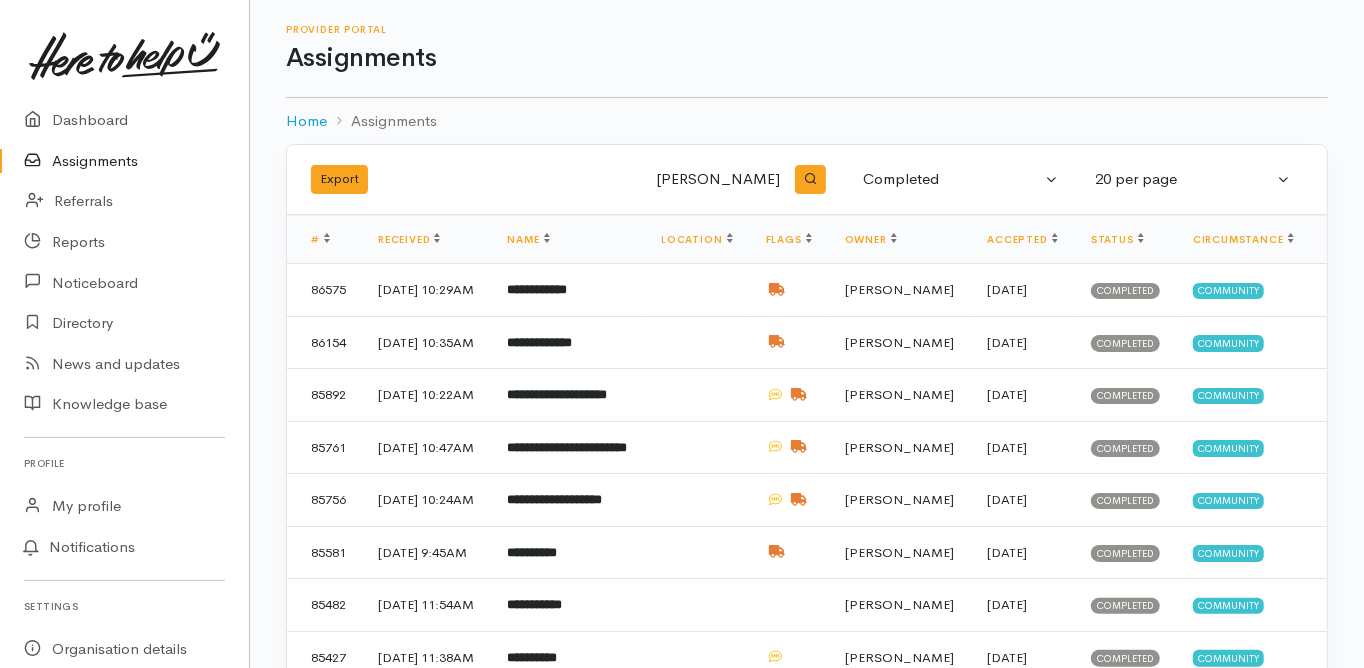 type on "maureen" 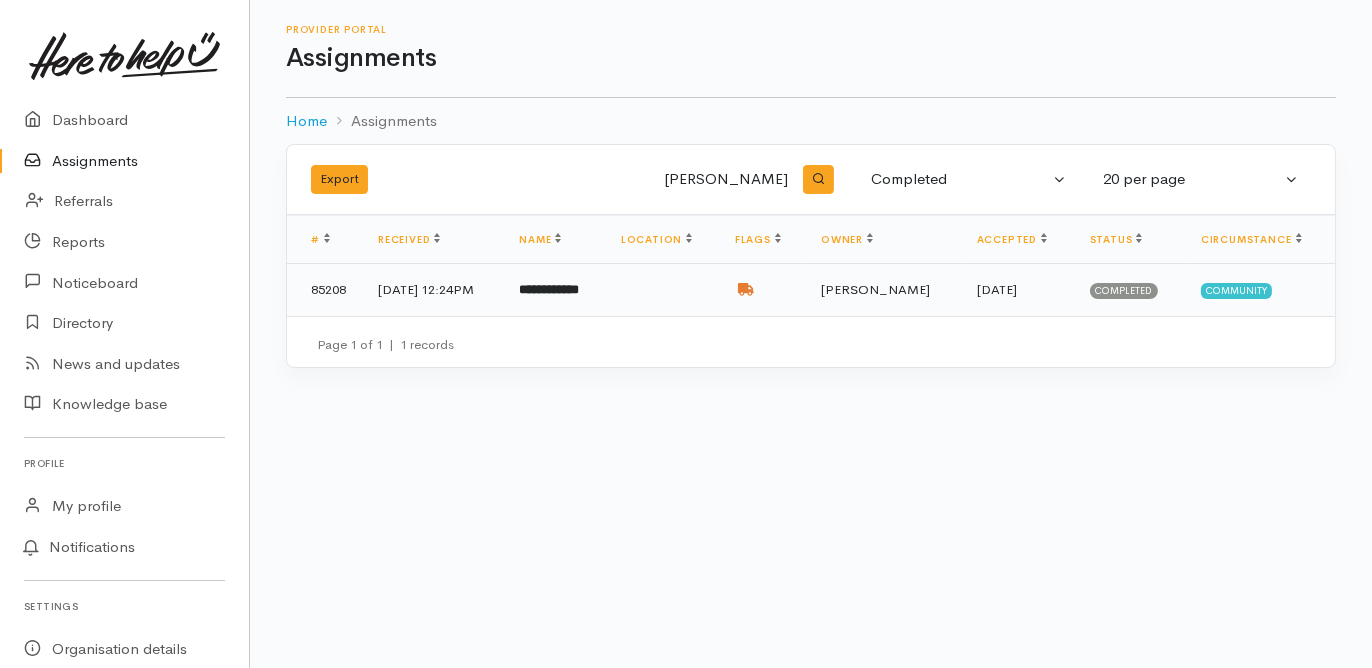 click on "**********" at bounding box center [554, 290] 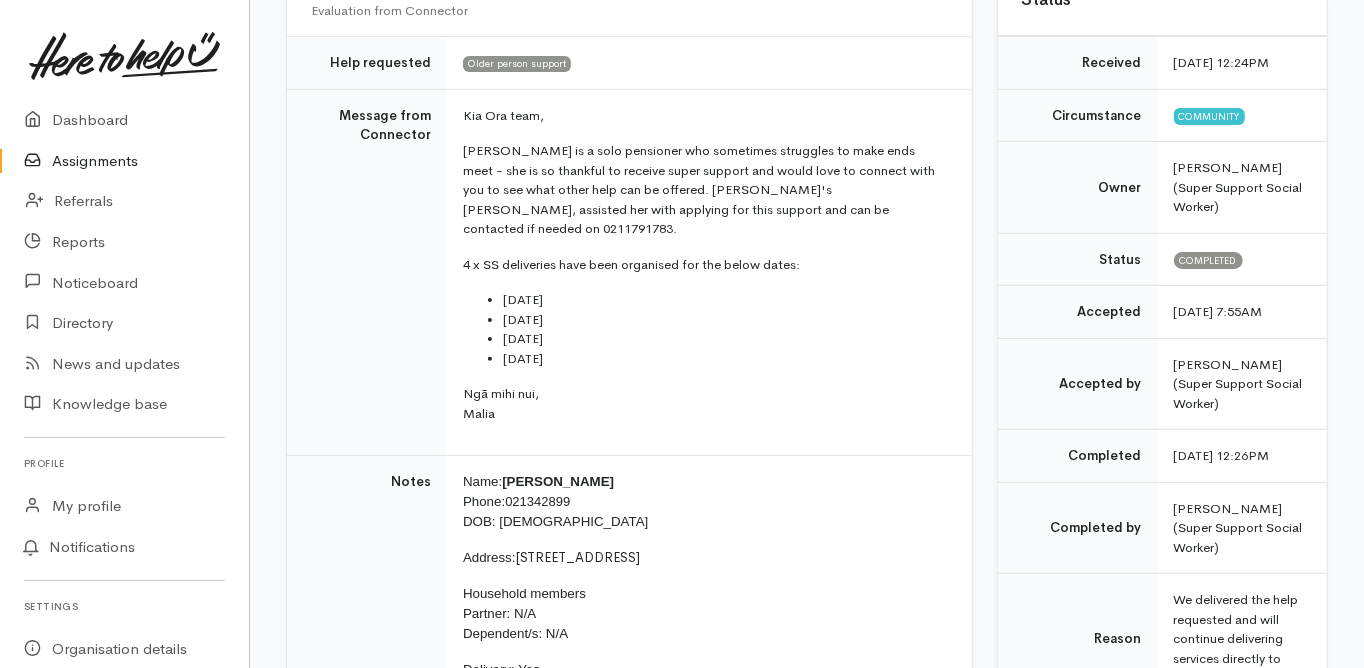 scroll, scrollTop: 320, scrollLeft: 0, axis: vertical 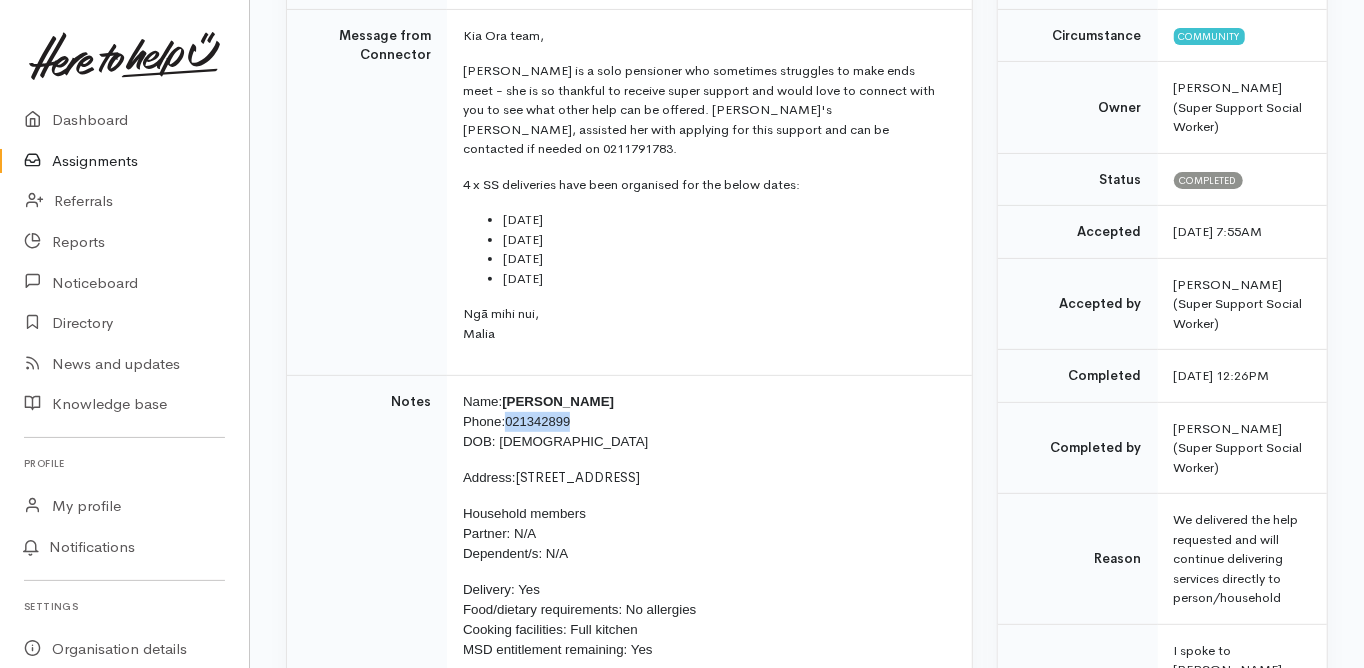 drag, startPoint x: 575, startPoint y: 398, endPoint x: 512, endPoint y: 405, distance: 63.387695 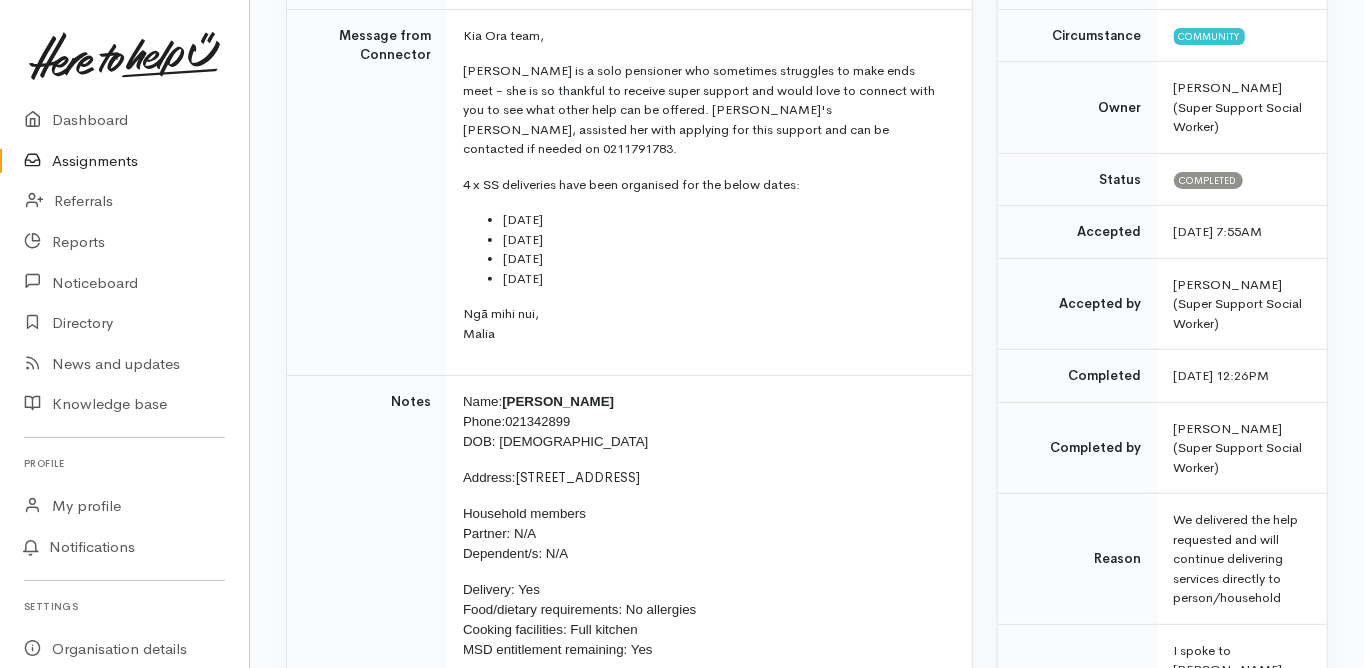 click on "Notes" at bounding box center (367, 534) 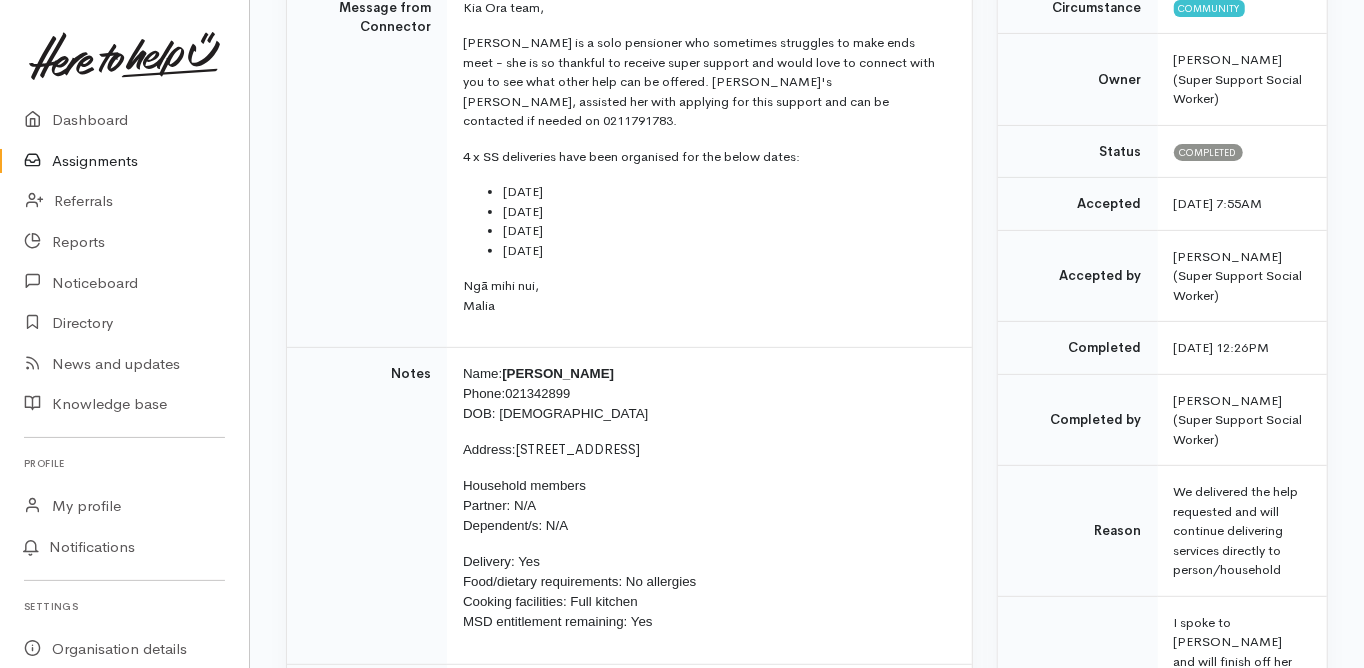 scroll, scrollTop: 320, scrollLeft: 0, axis: vertical 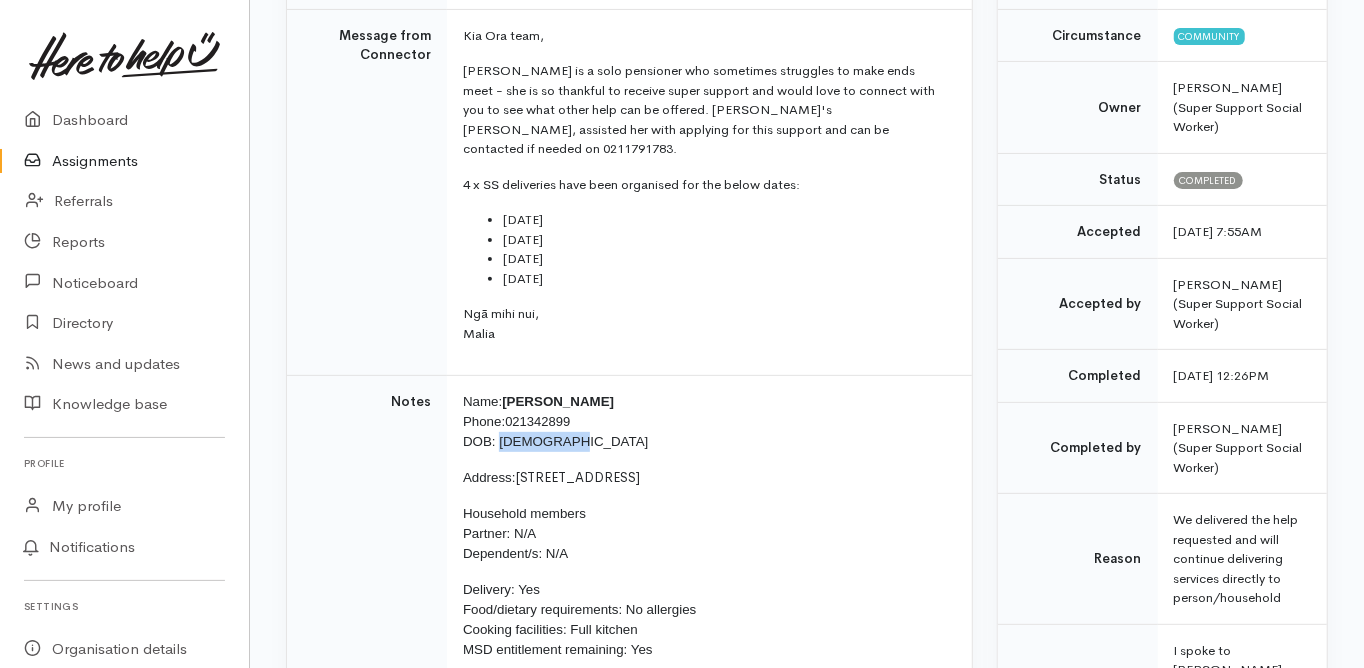 drag, startPoint x: 563, startPoint y: 418, endPoint x: 497, endPoint y: 419, distance: 66.007576 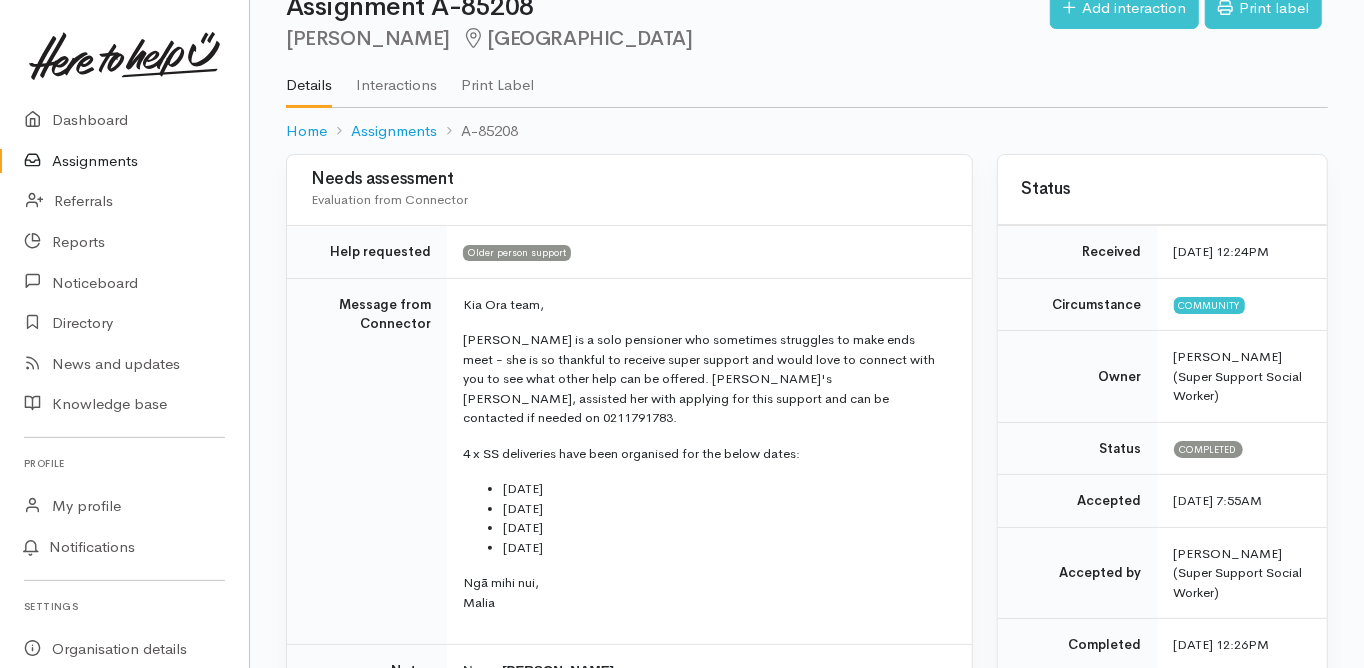 scroll, scrollTop: 80, scrollLeft: 0, axis: vertical 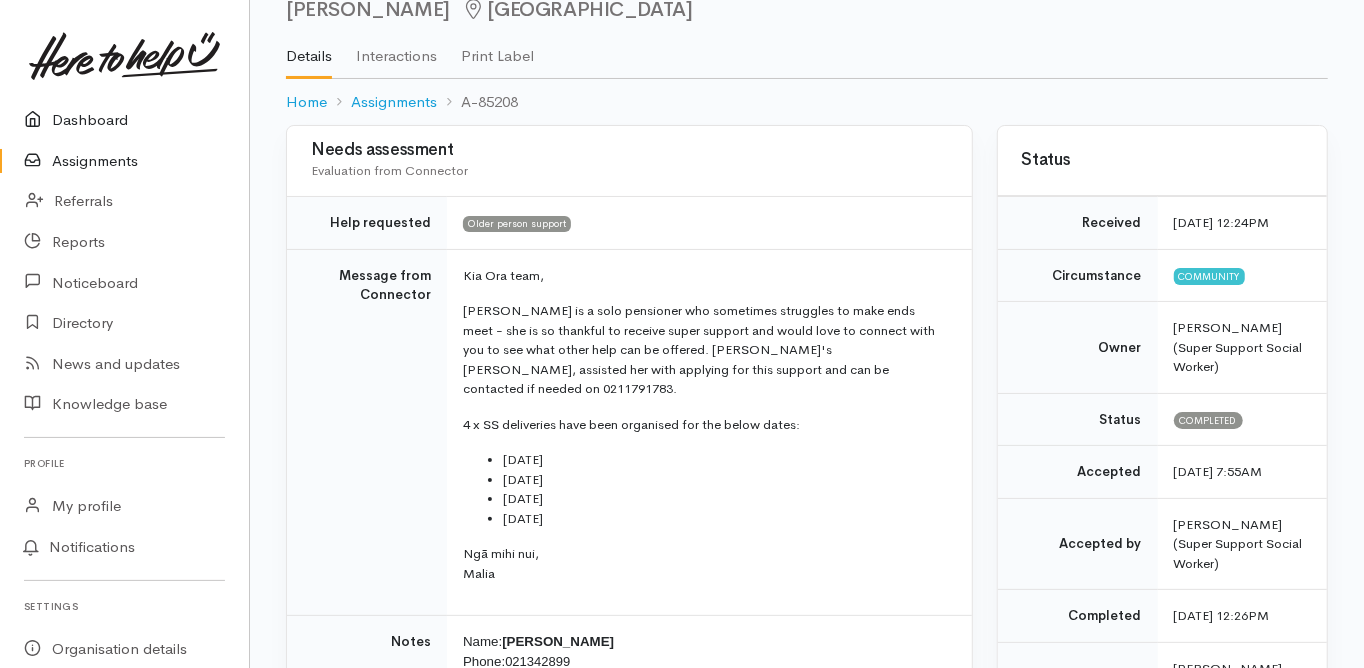 click on "Dashboard" at bounding box center [124, 120] 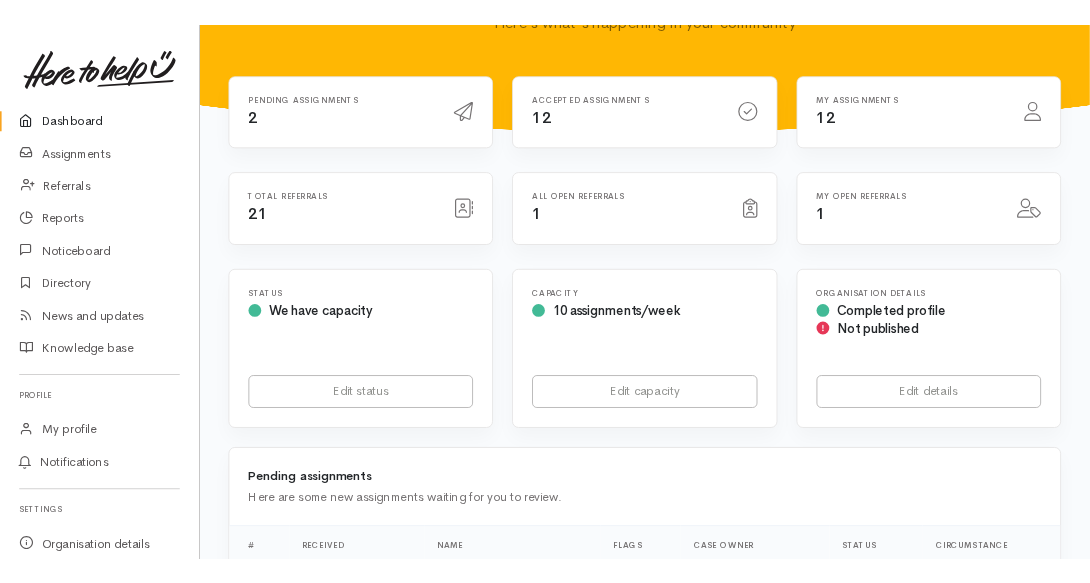 scroll, scrollTop: 0, scrollLeft: 0, axis: both 